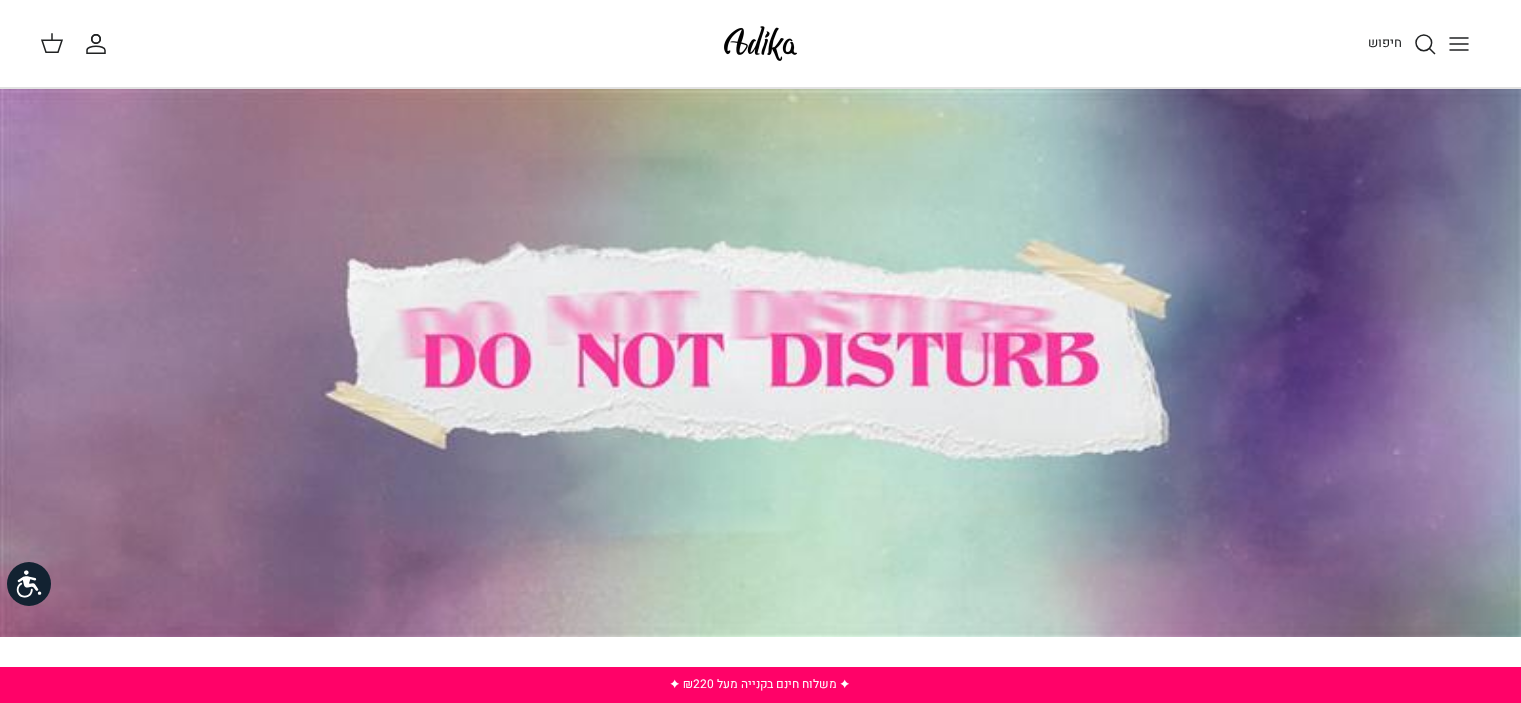 scroll, scrollTop: 800, scrollLeft: 0, axis: vertical 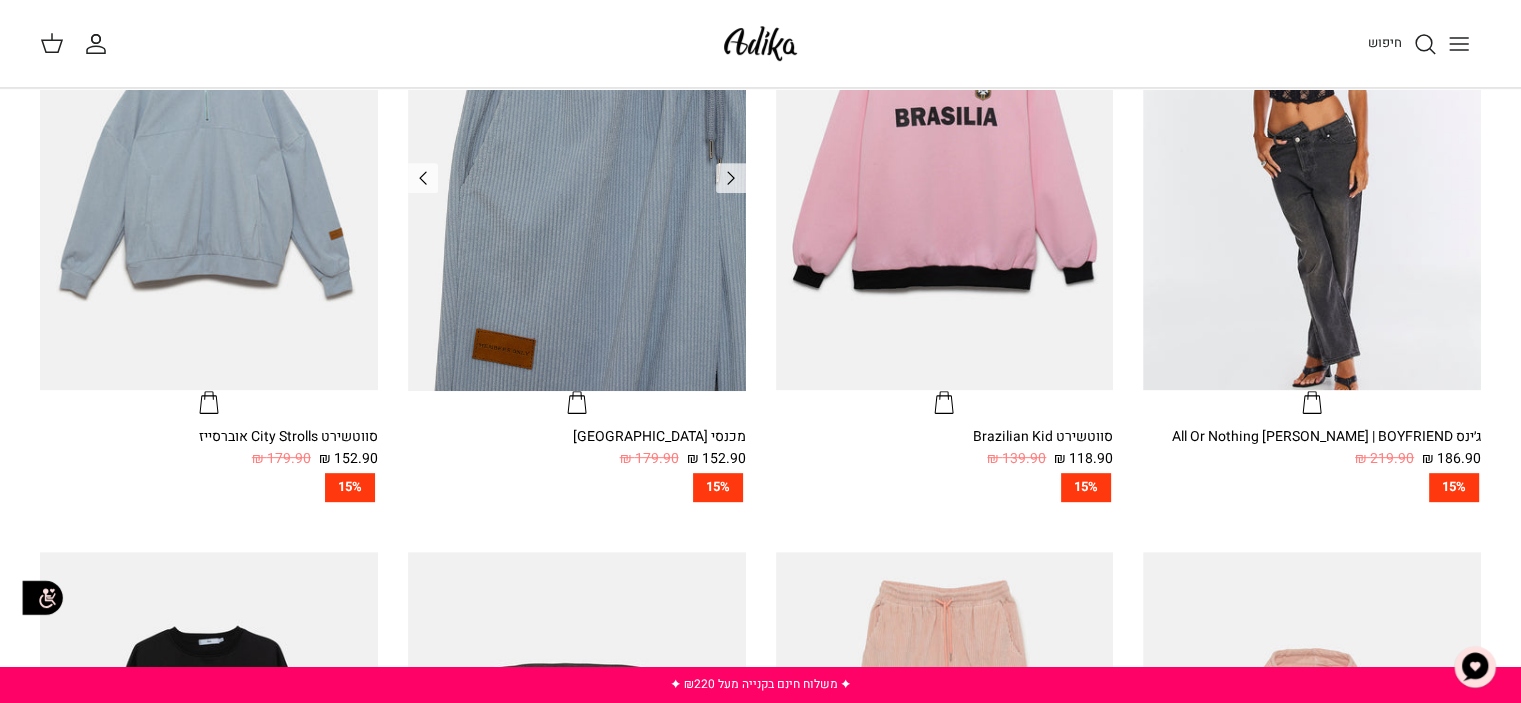 click at bounding box center [577, 165] 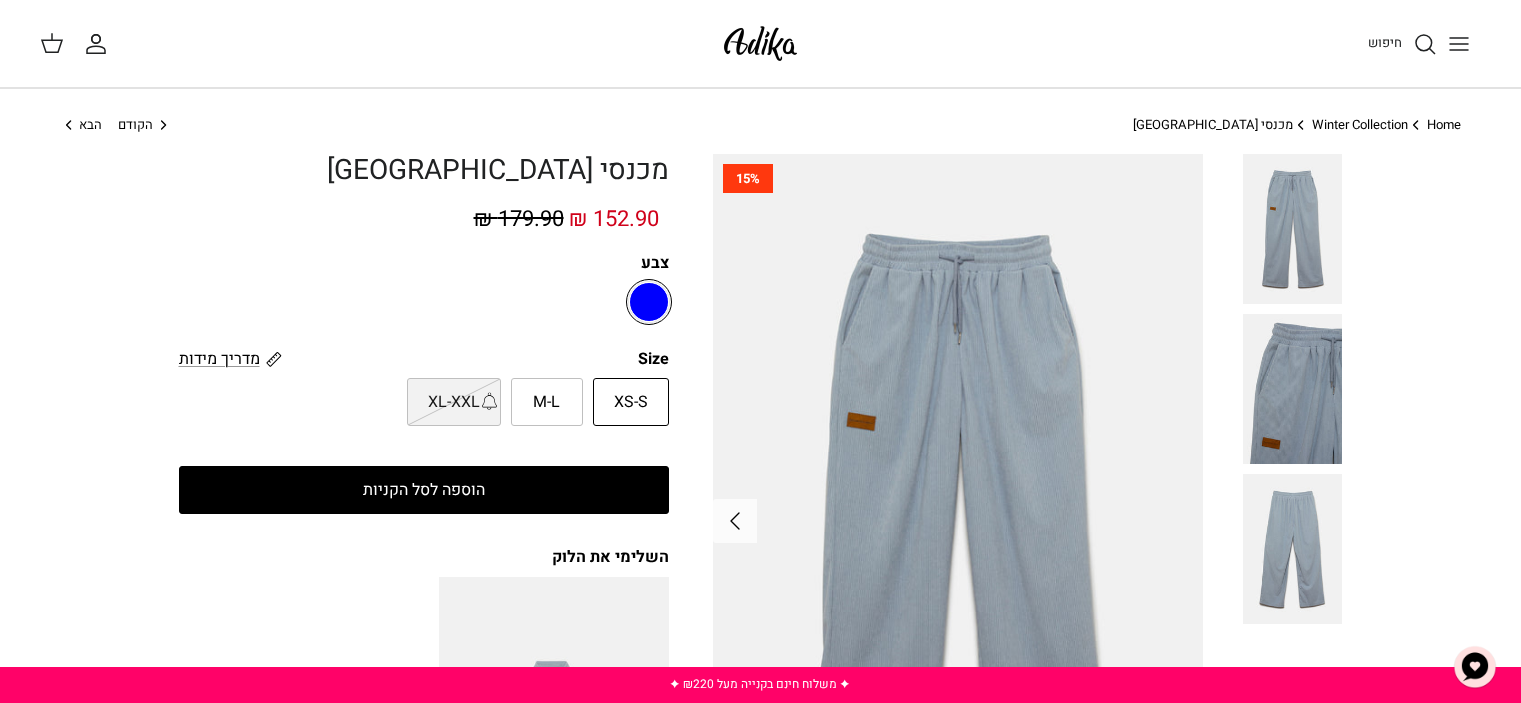 scroll, scrollTop: 0, scrollLeft: 0, axis: both 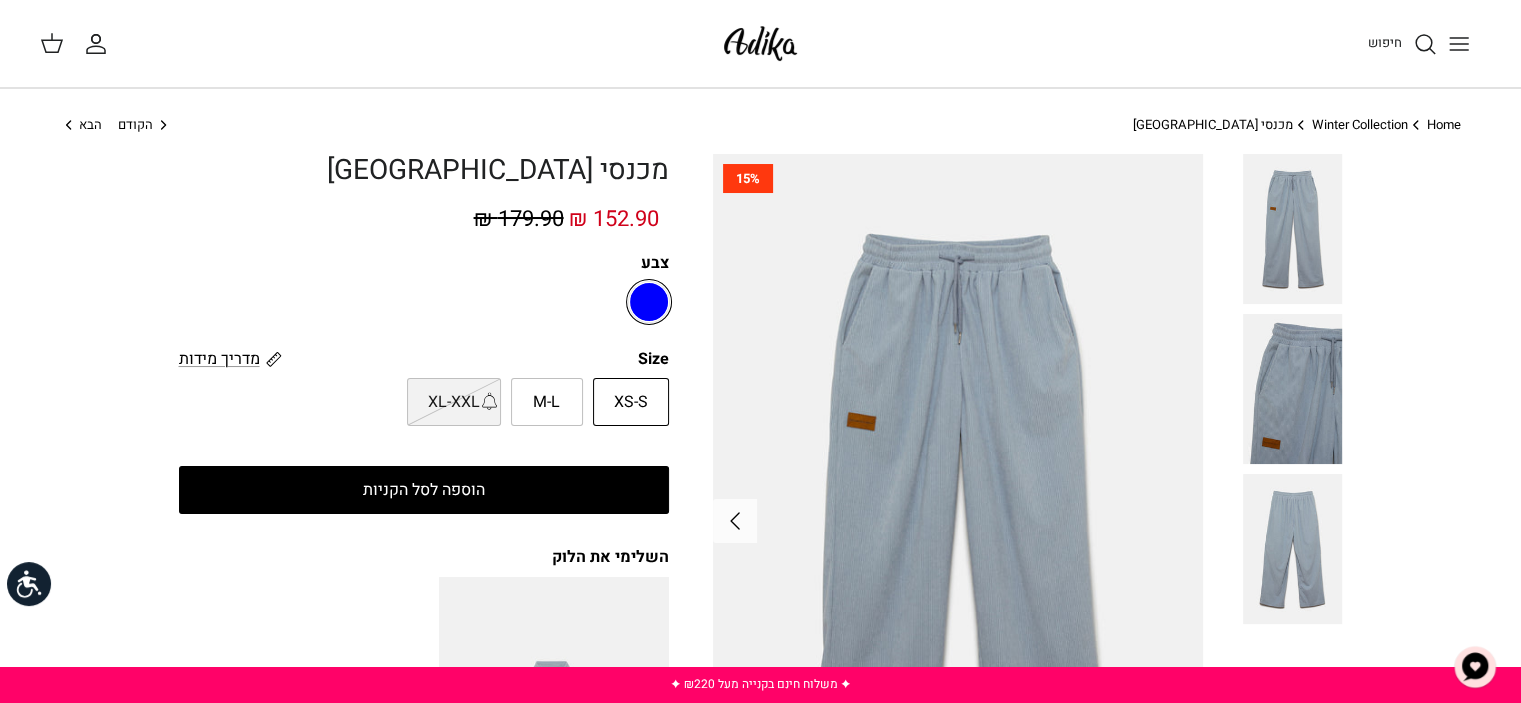 click on "הוספה לסל הקניות" at bounding box center [424, 490] 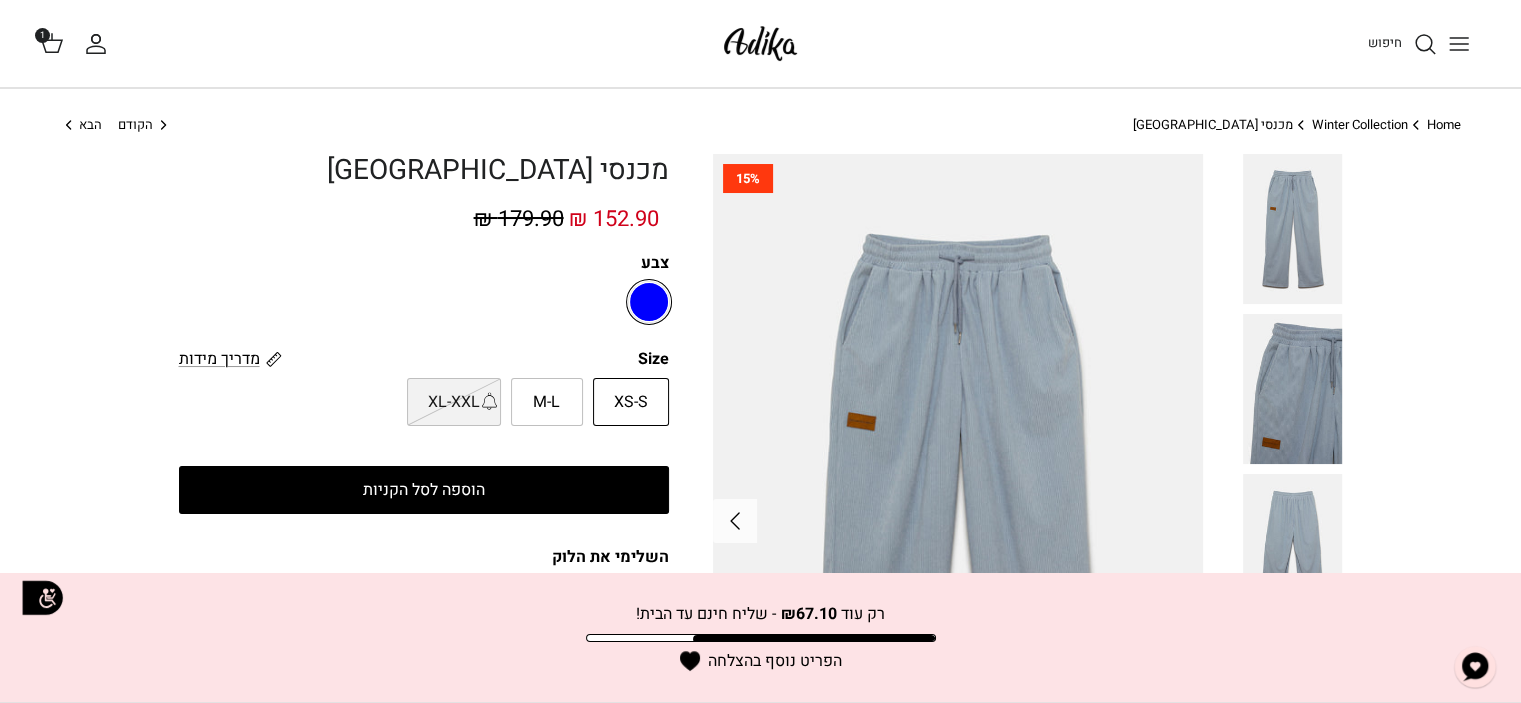 click 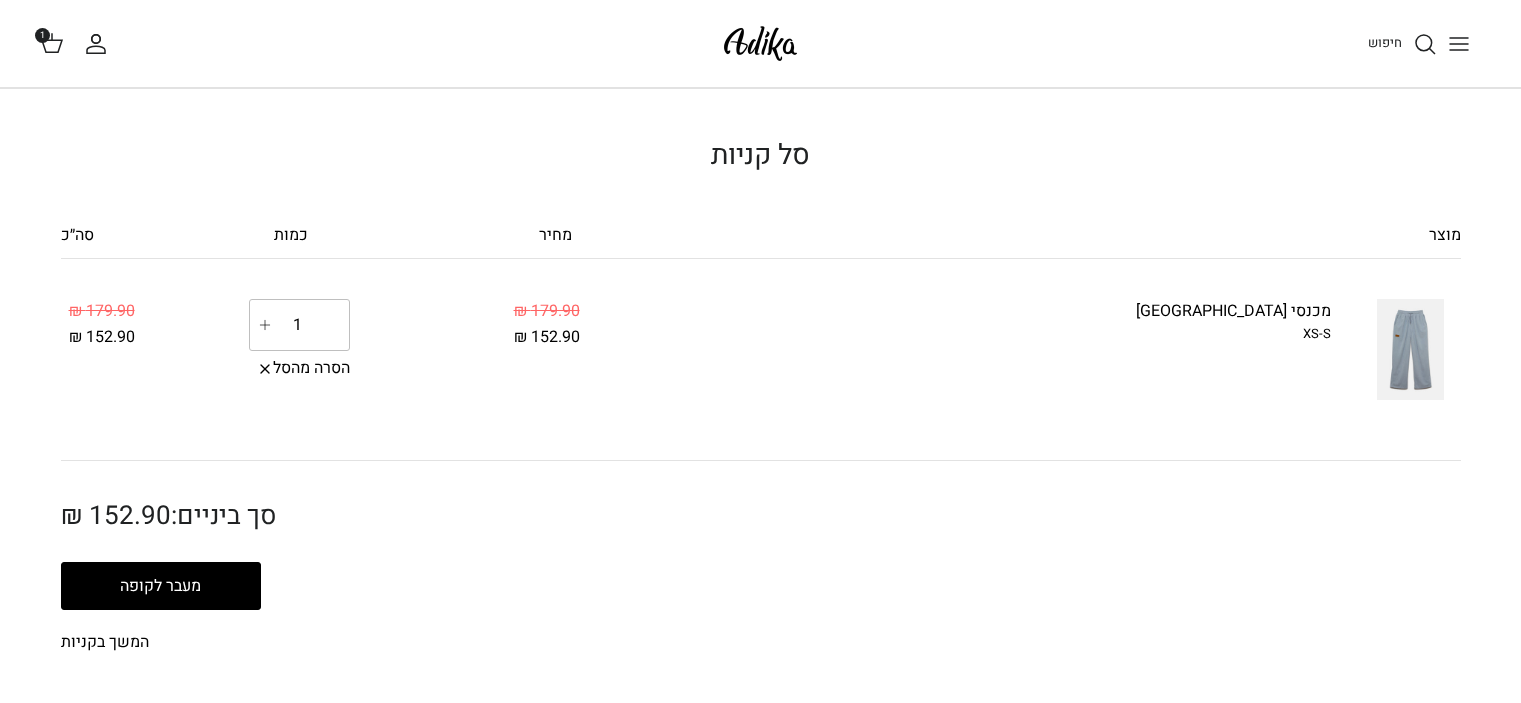 scroll, scrollTop: 0, scrollLeft: 0, axis: both 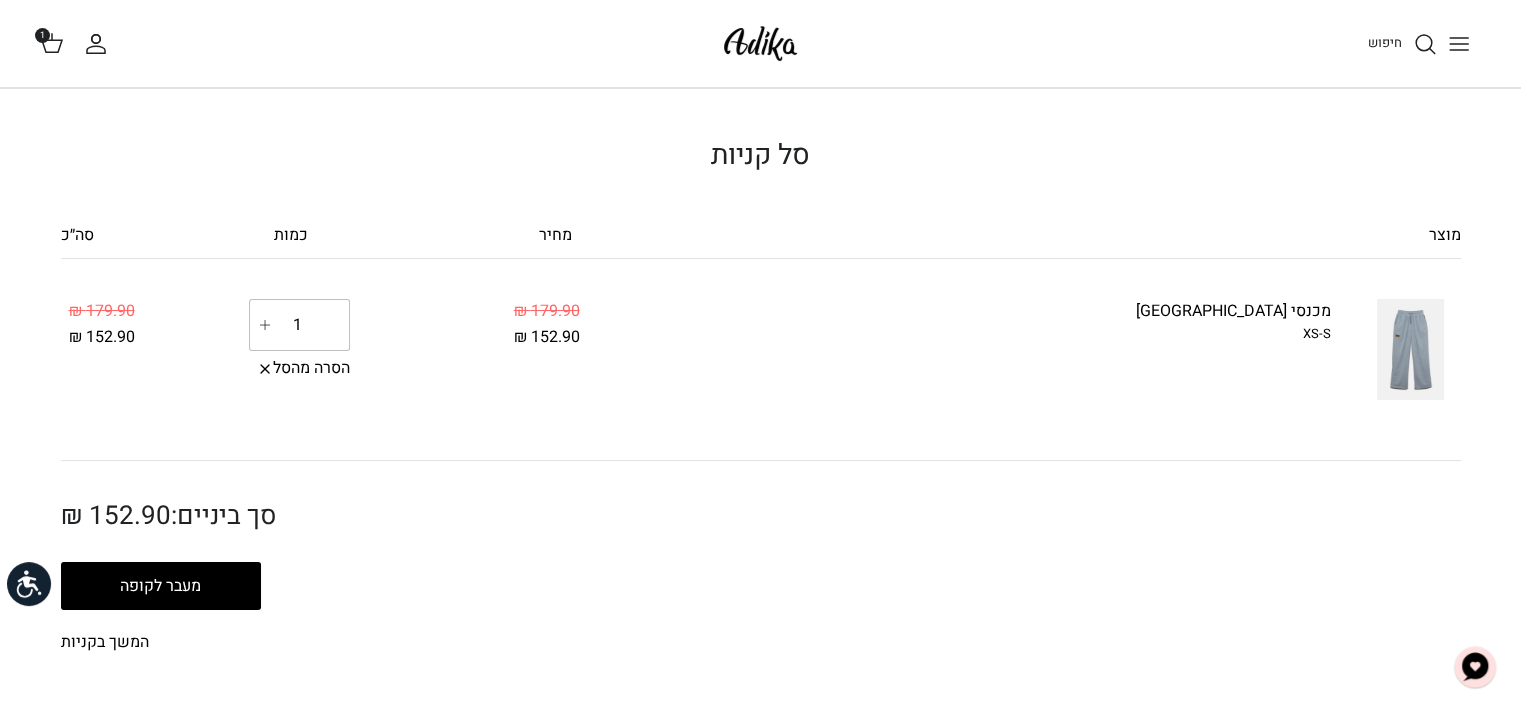 click on "מעבר לקופה" at bounding box center [161, 586] 